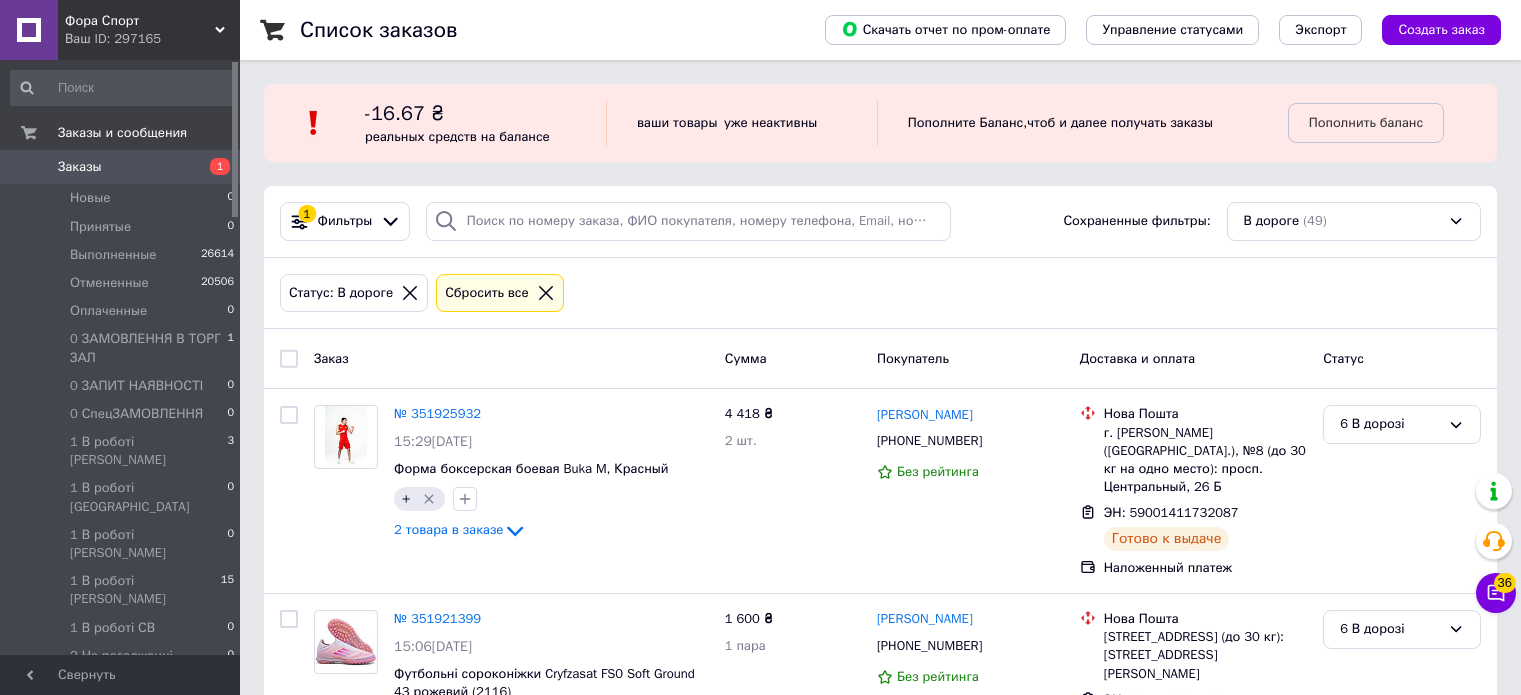 scroll, scrollTop: 0, scrollLeft: 0, axis: both 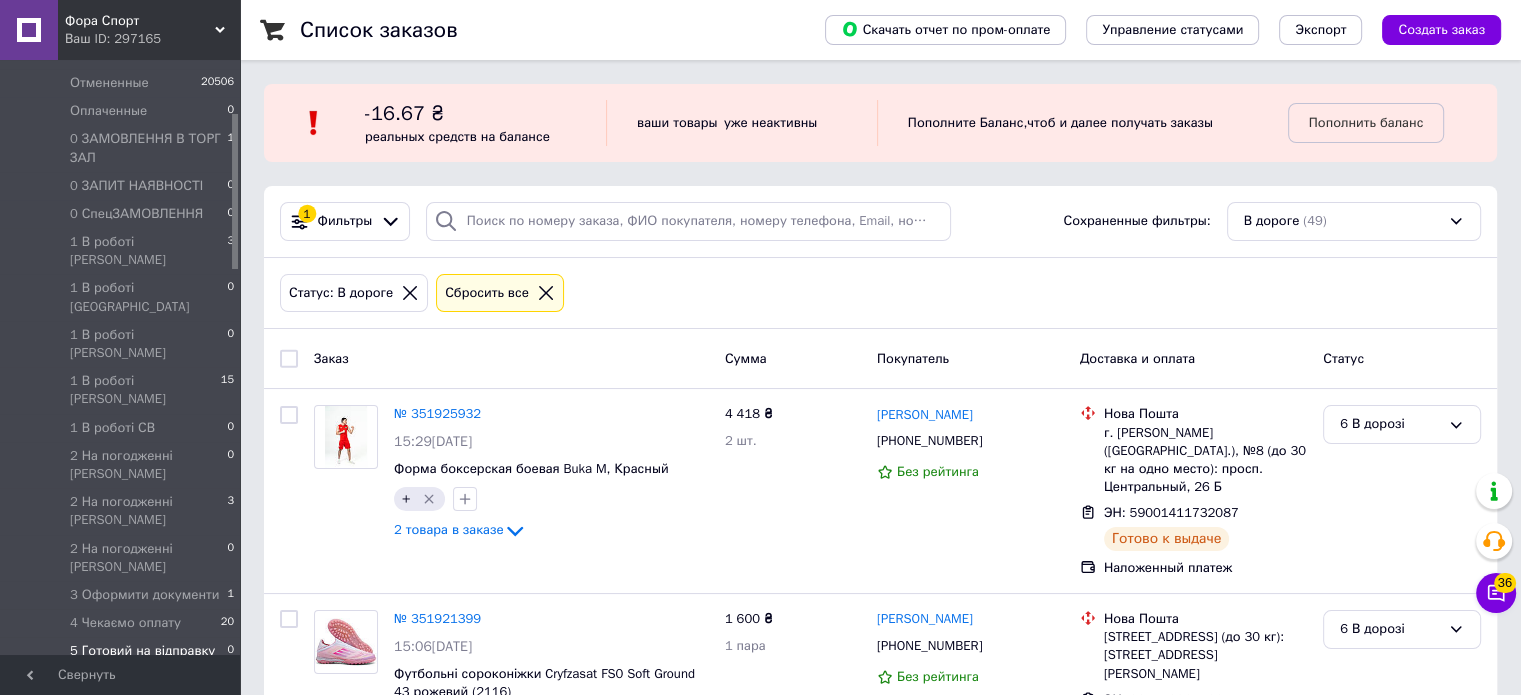 click on "5 Готовий на відправку" at bounding box center [142, 651] 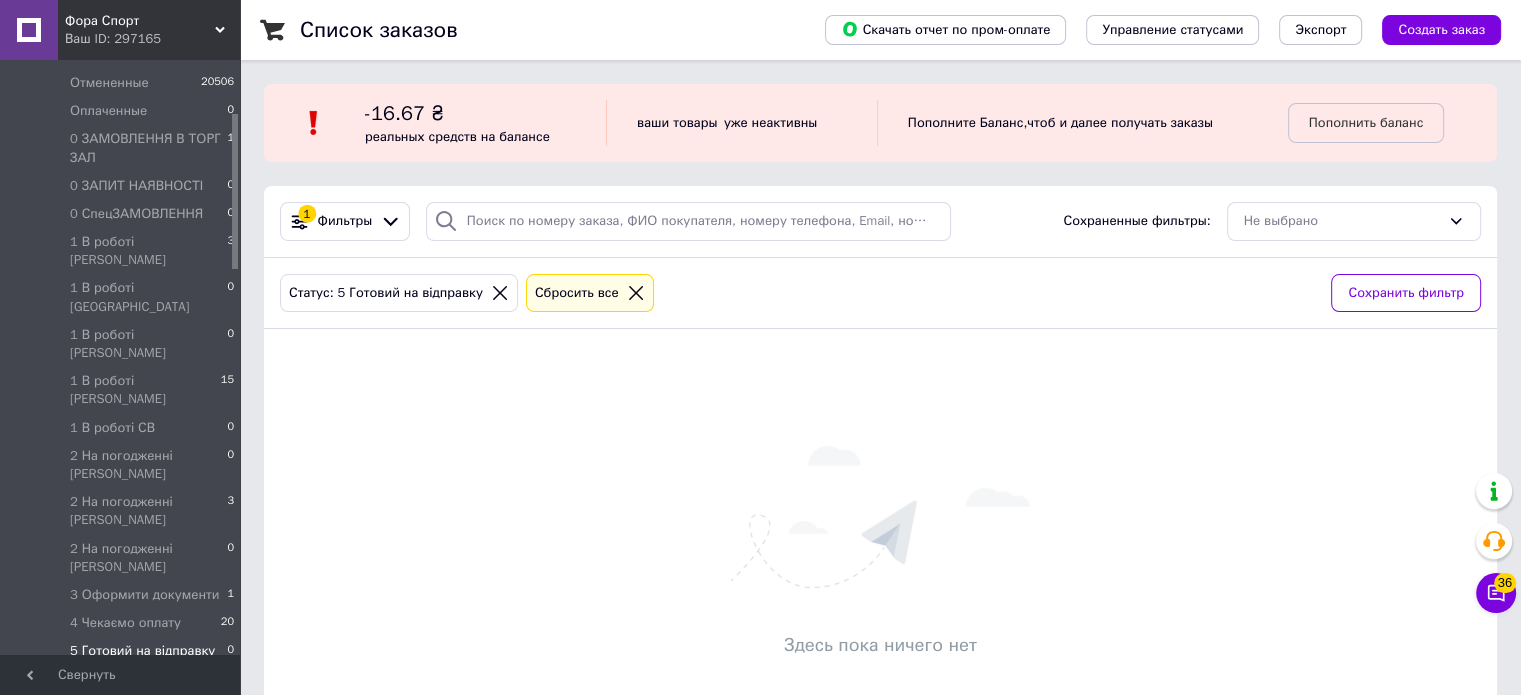 click on "Здесь пока ничего нет" at bounding box center [880, 554] 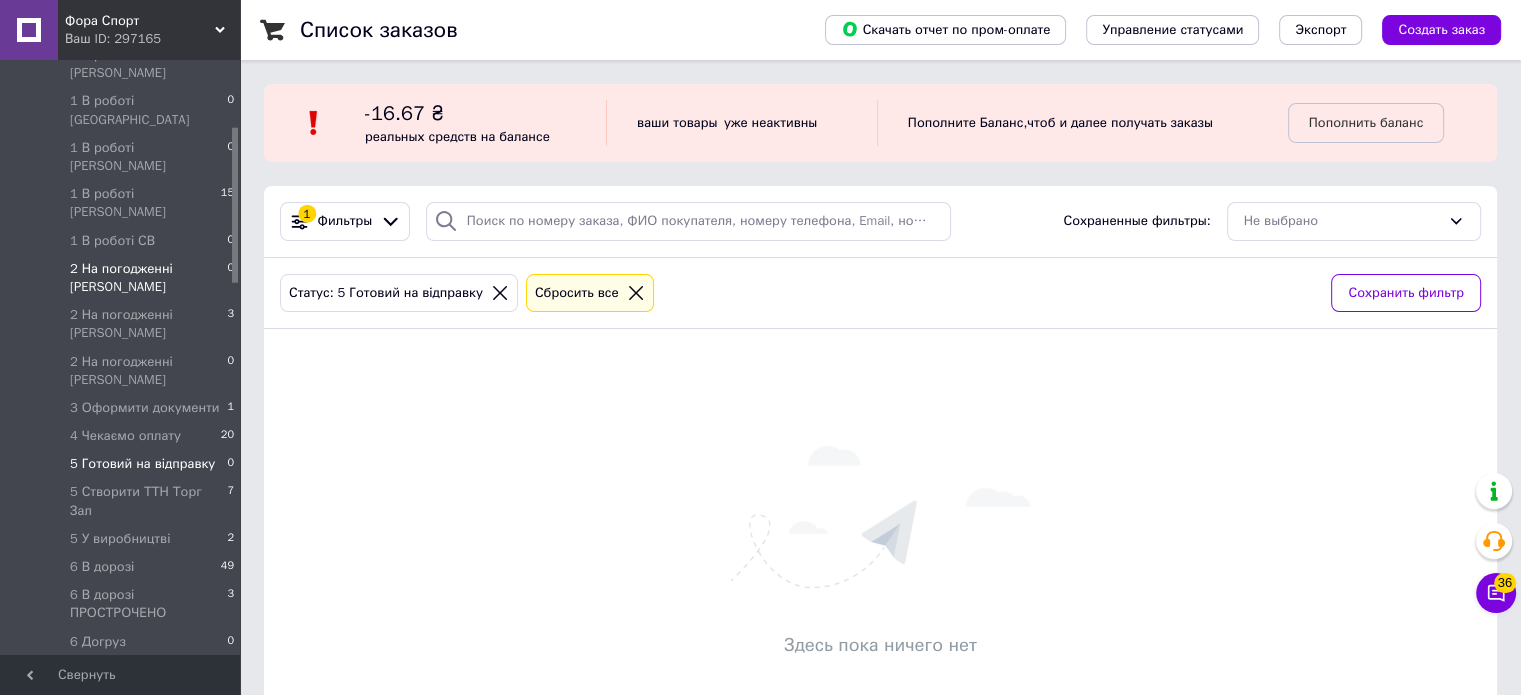 scroll, scrollTop: 400, scrollLeft: 0, axis: vertical 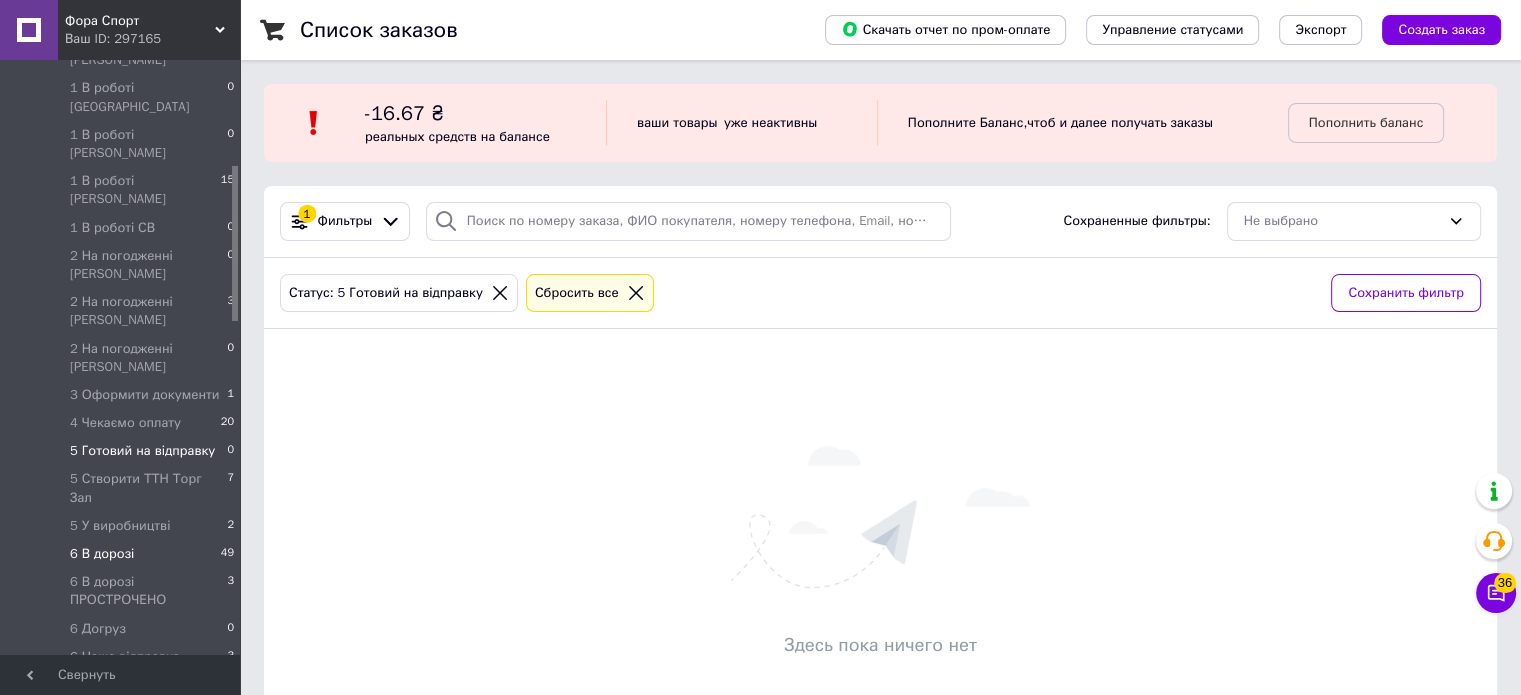 click on "6 В дорозі 49" at bounding box center [123, 554] 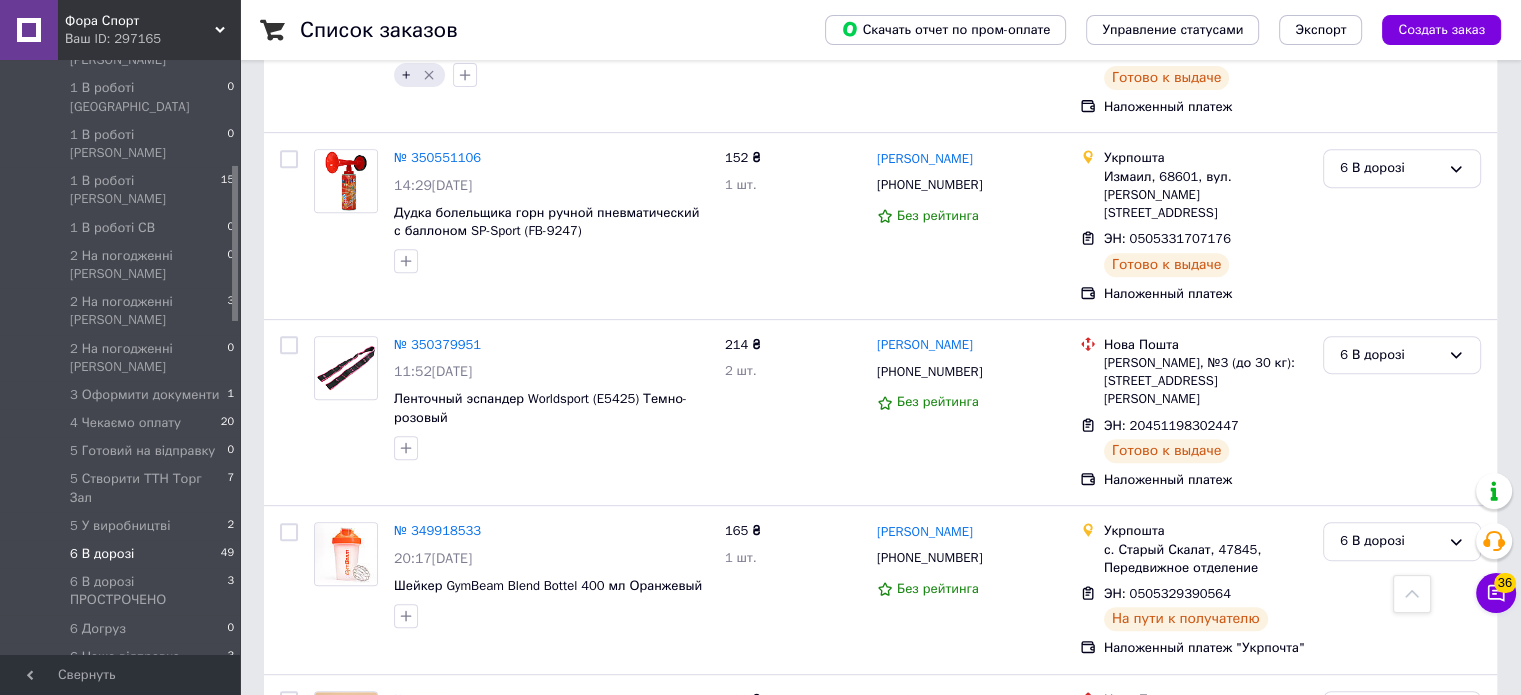 scroll, scrollTop: 8480, scrollLeft: 0, axis: vertical 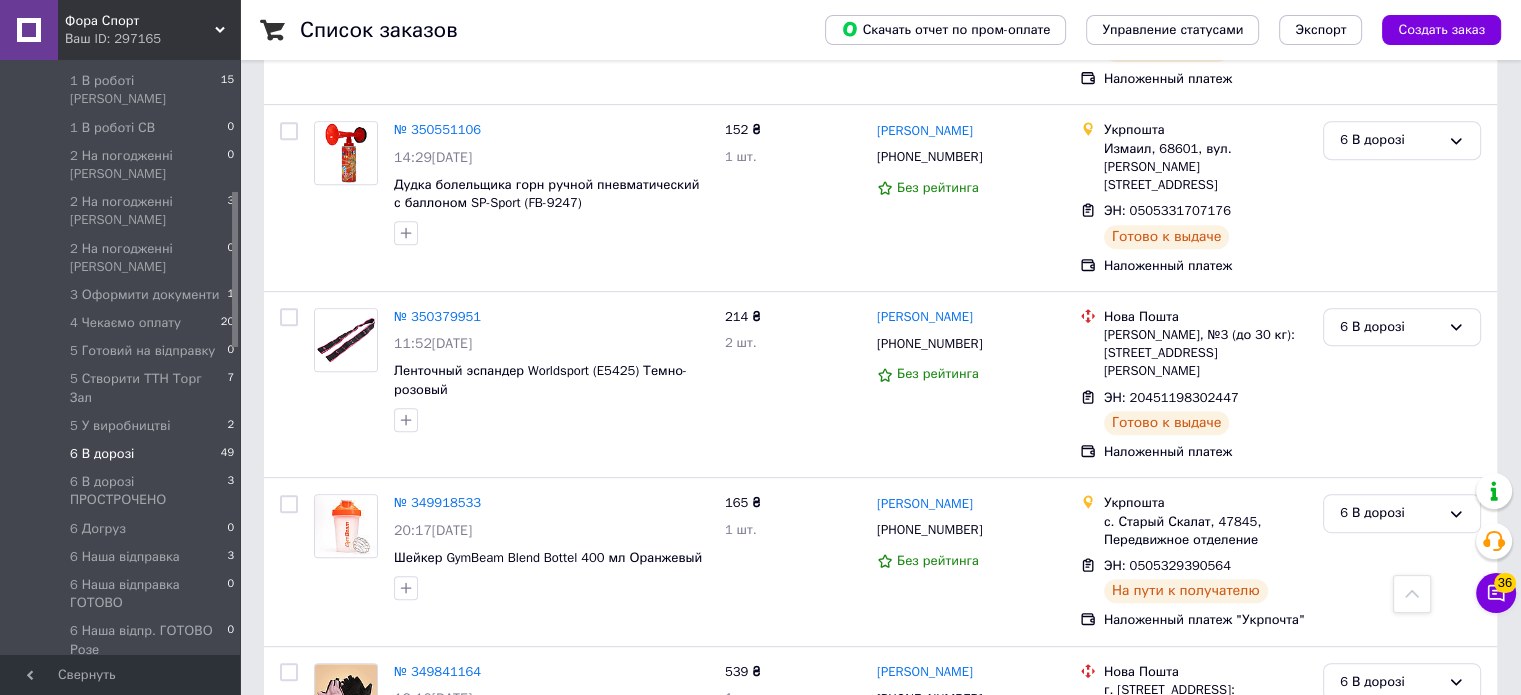 click on "6 [PERSON_NAME]" at bounding box center [124, 752] 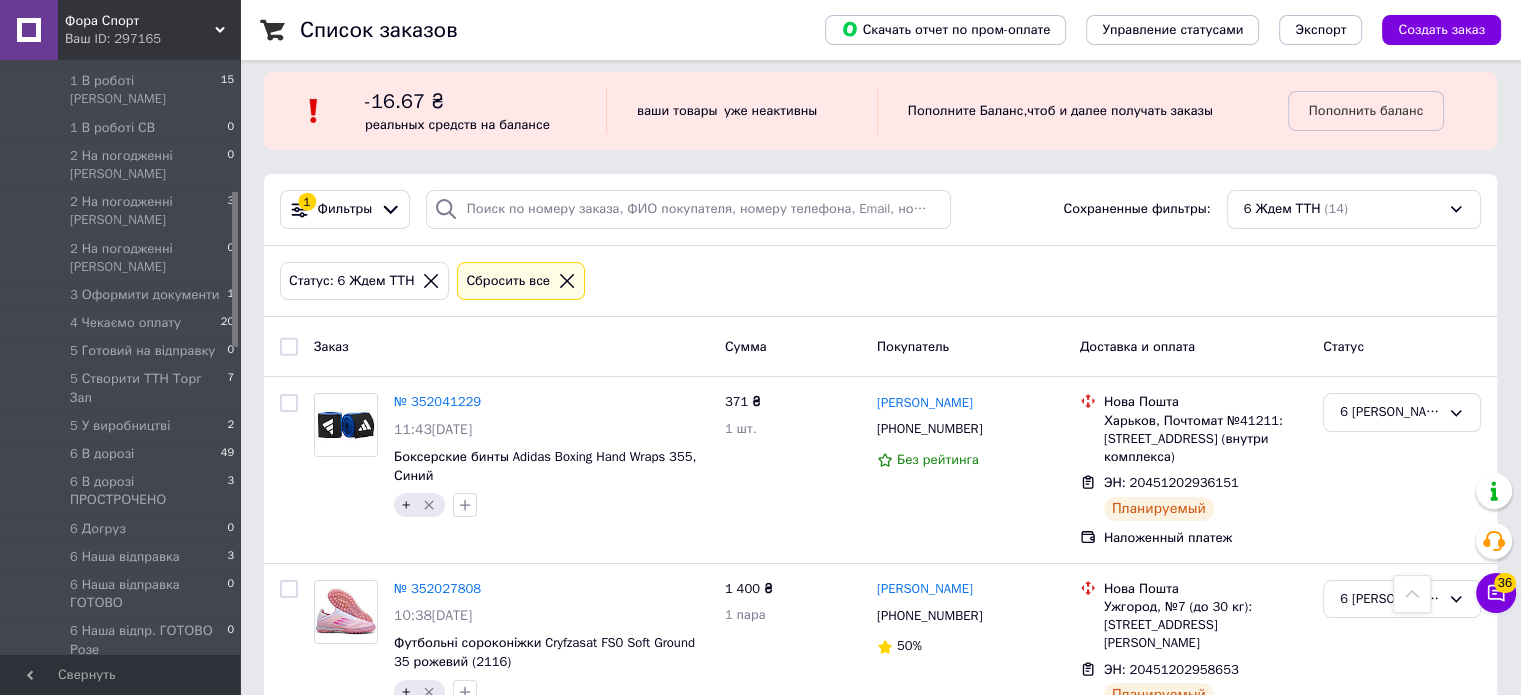 scroll, scrollTop: 0, scrollLeft: 0, axis: both 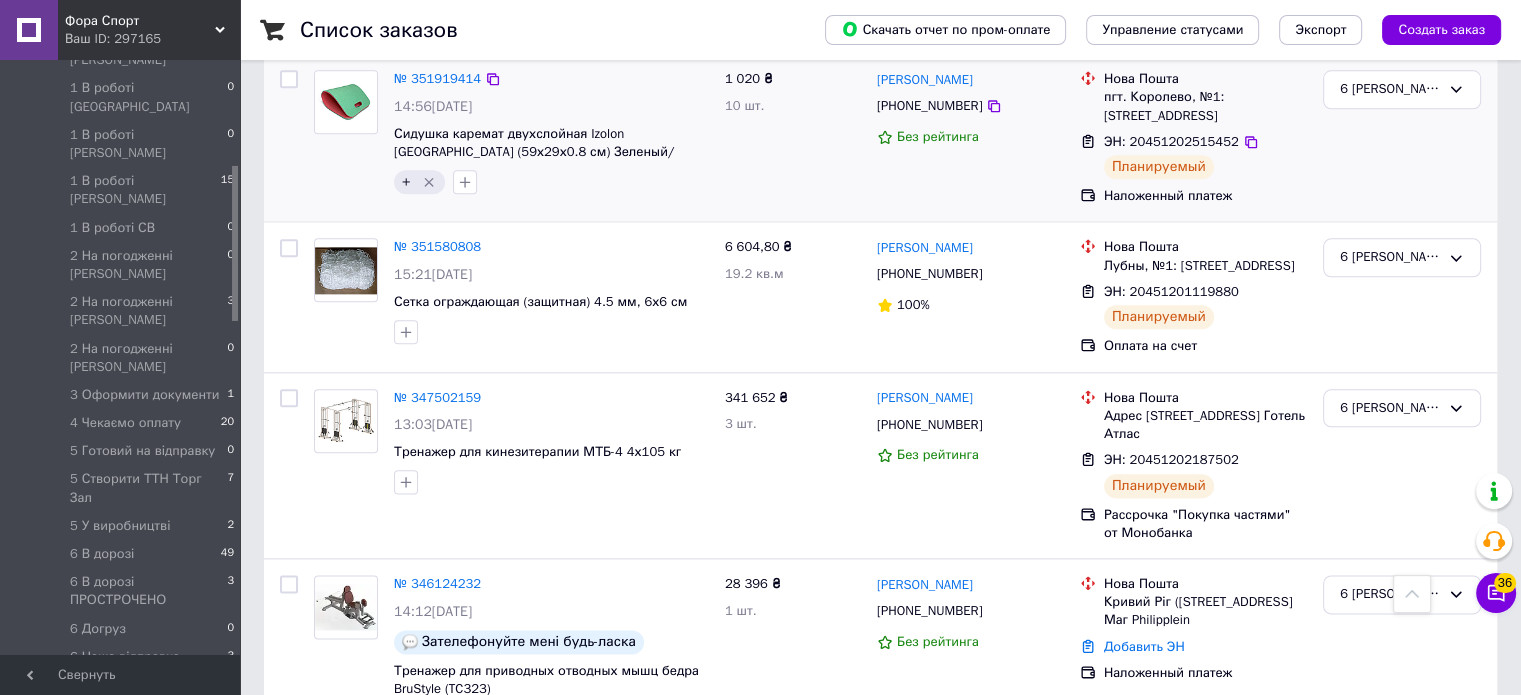 click on "№ 351919414 14:56[DATE] Сидушка каремат двухслойная Izolon [GEOGRAPHIC_DATA] (59х29х0.8 см) Зеленый/красный +   1 020 ₴ 10 шт. [PERSON_NAME] [PHONE_NUMBER] Без рейтинга [GEOGRAPHIC_DATA]. Королево, №1: [STREET_ADDRESS] ЭН: 20451202515452 Планируемый Наложенный платеж 6 [PERSON_NAME]" at bounding box center [880, 137] 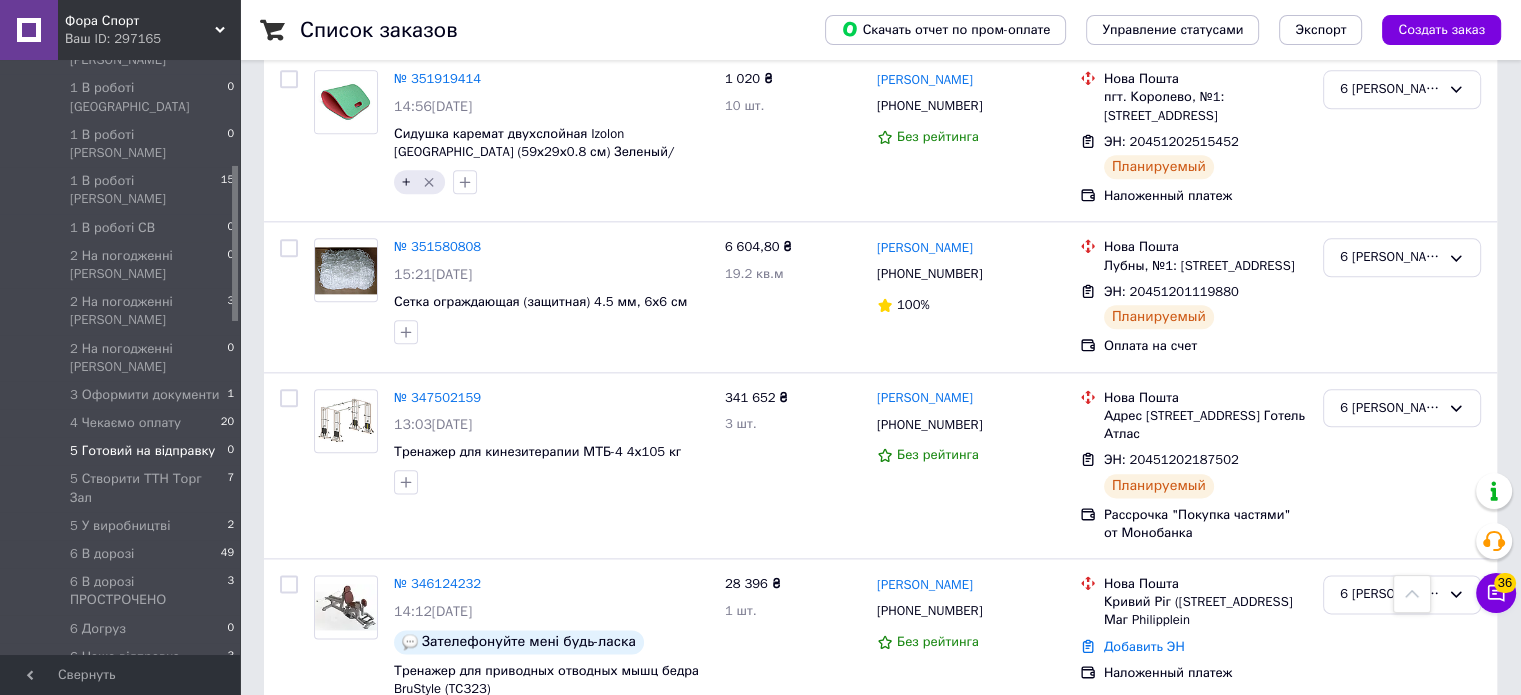 click on "5 Готовий на відправку" at bounding box center (142, 451) 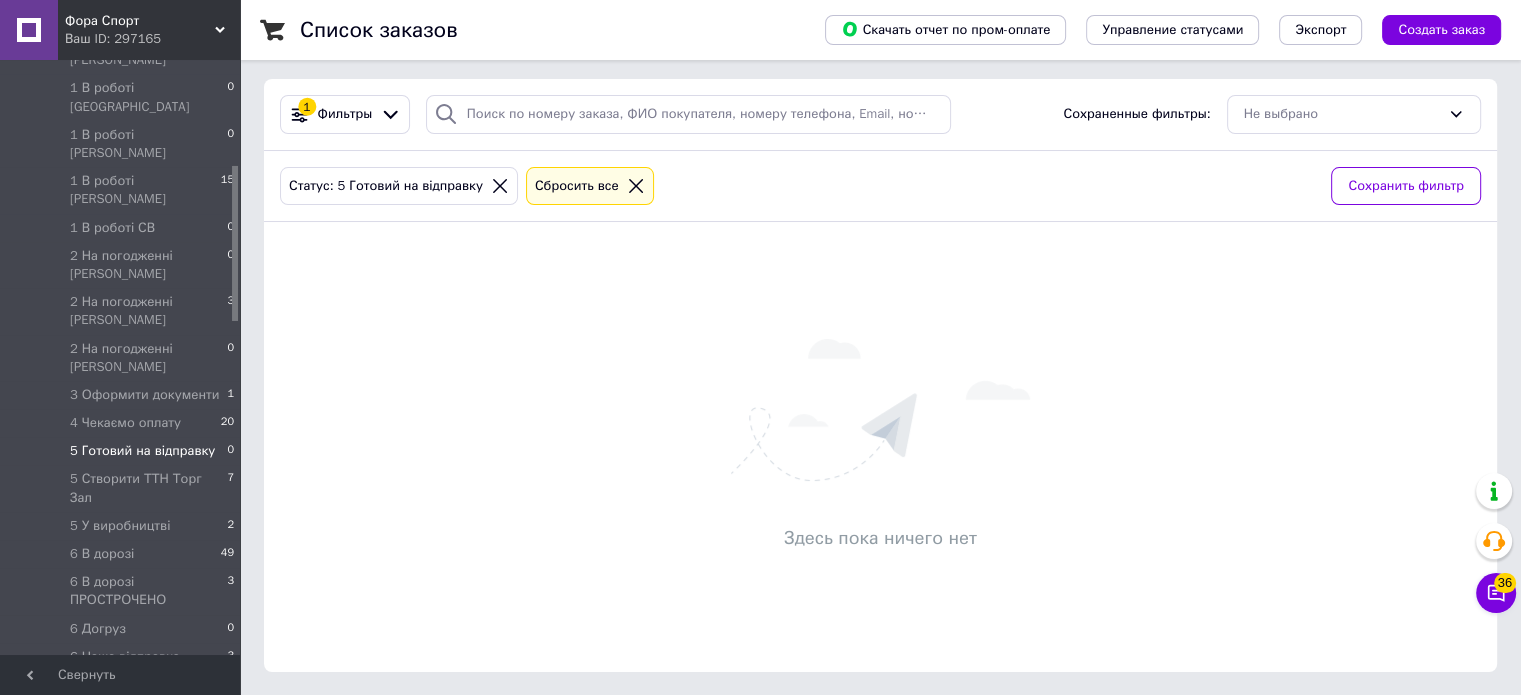 scroll, scrollTop: 0, scrollLeft: 0, axis: both 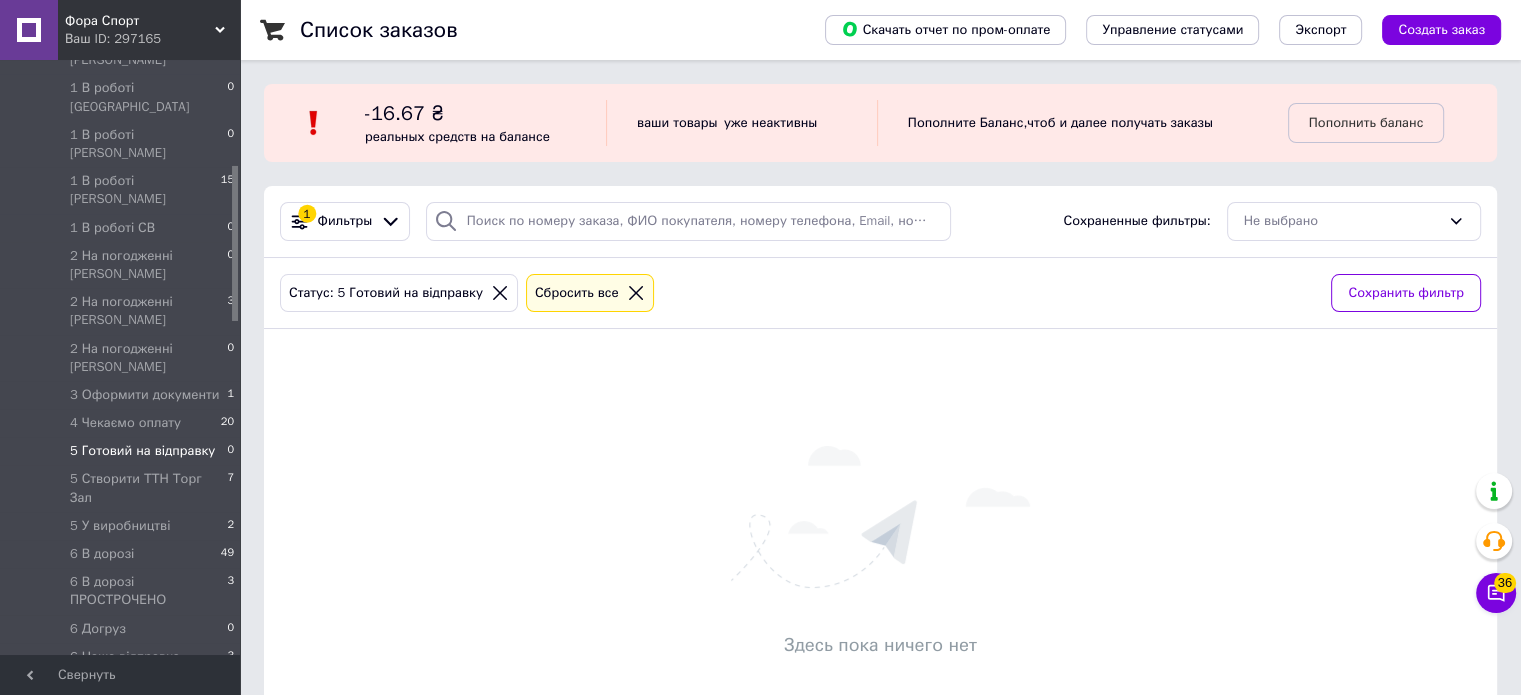 click on "Здесь пока ничего нет" at bounding box center [880, 554] 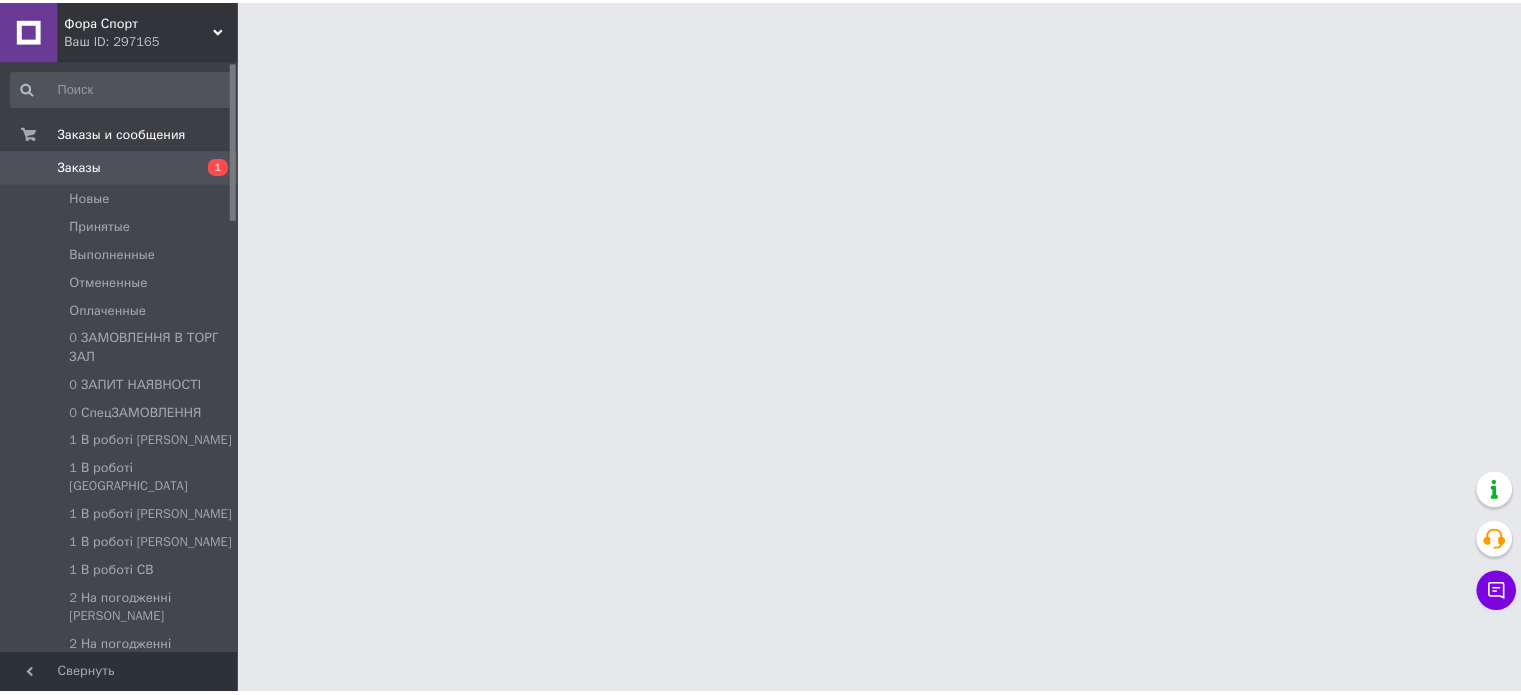 scroll, scrollTop: 0, scrollLeft: 0, axis: both 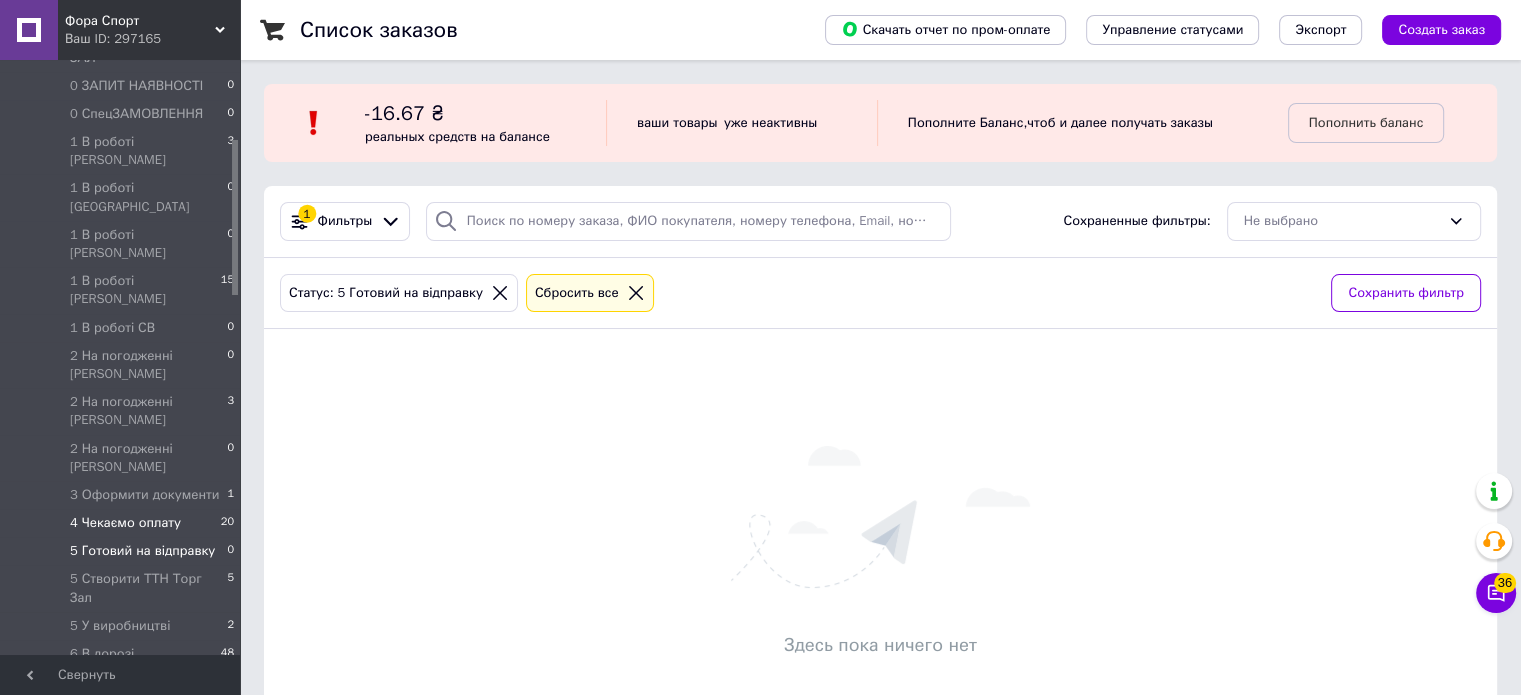 click on "4  Чекаємо оплату 20" at bounding box center [123, 523] 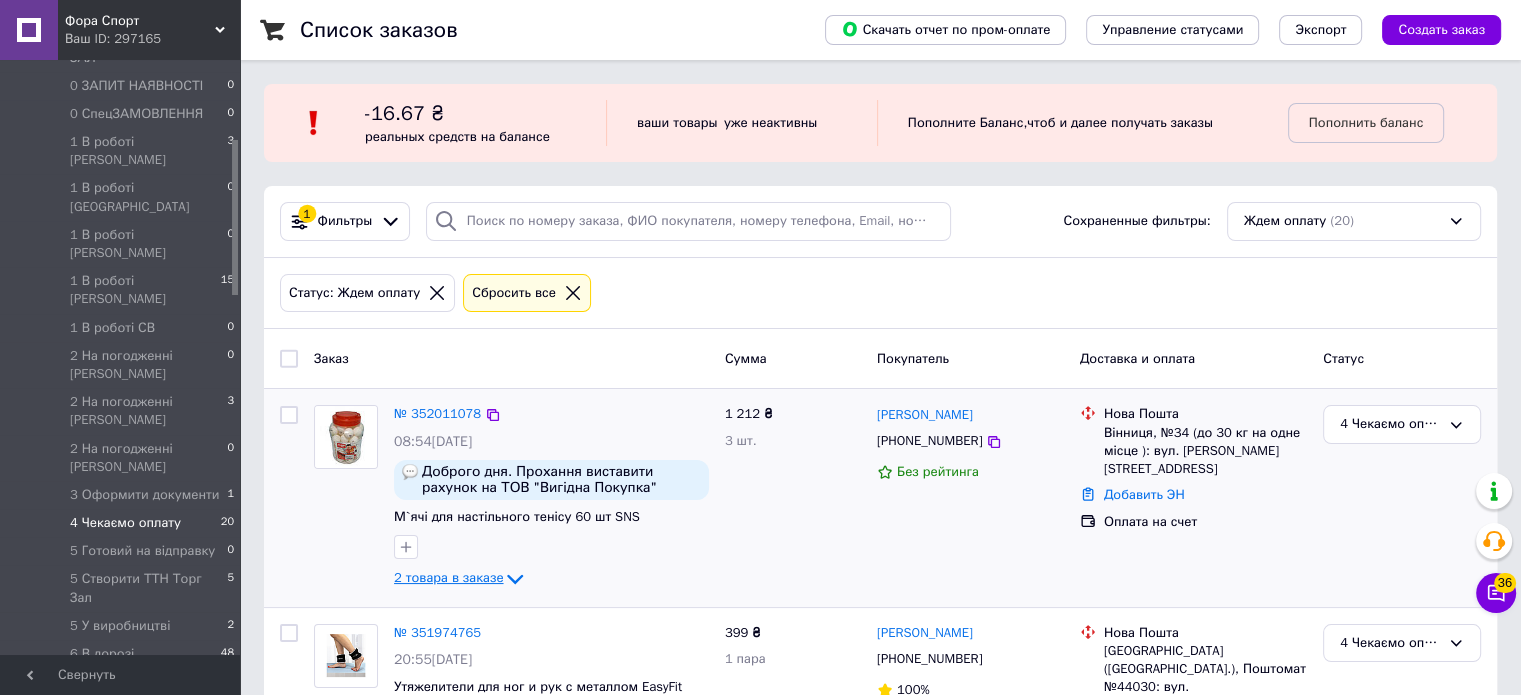 click on "2 товара в заказе" at bounding box center (448, 577) 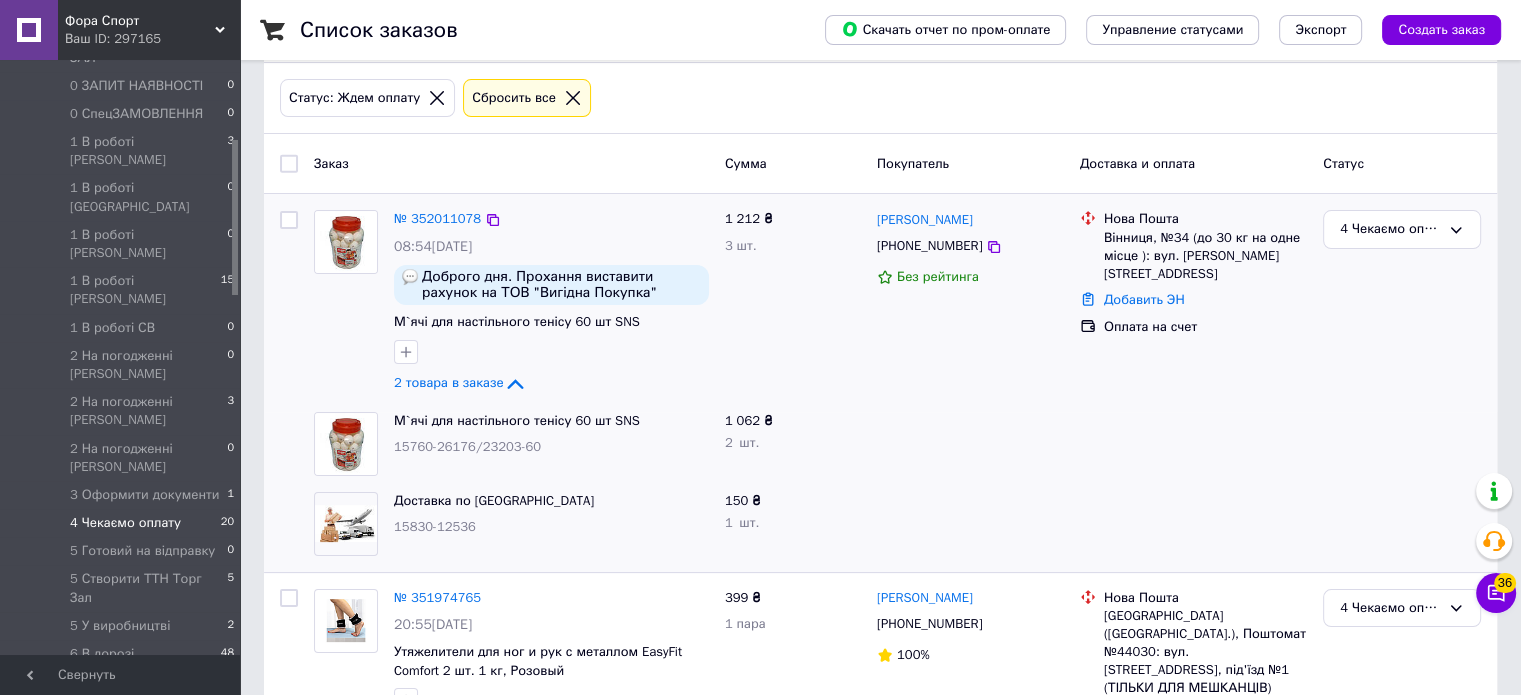 scroll, scrollTop: 200, scrollLeft: 0, axis: vertical 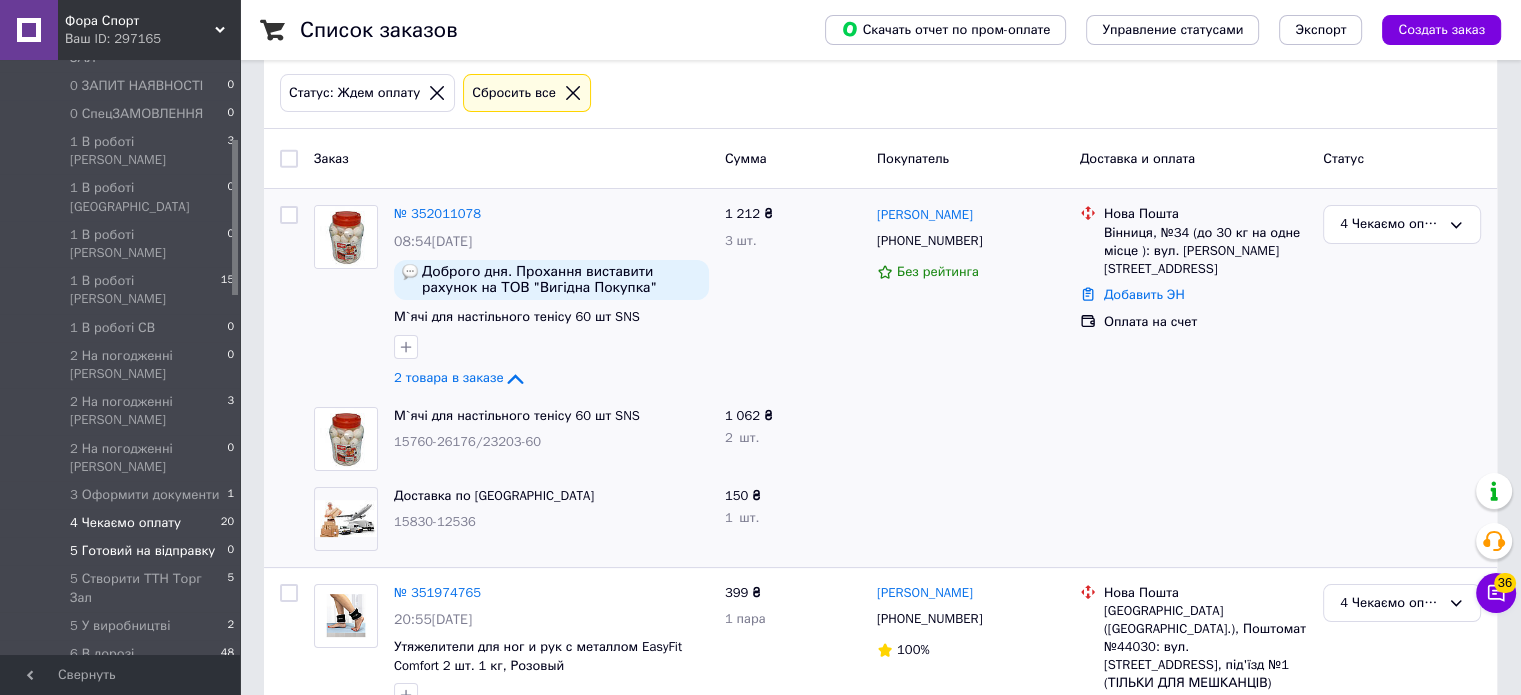 click on "5 Готовий на відправку" at bounding box center [142, 551] 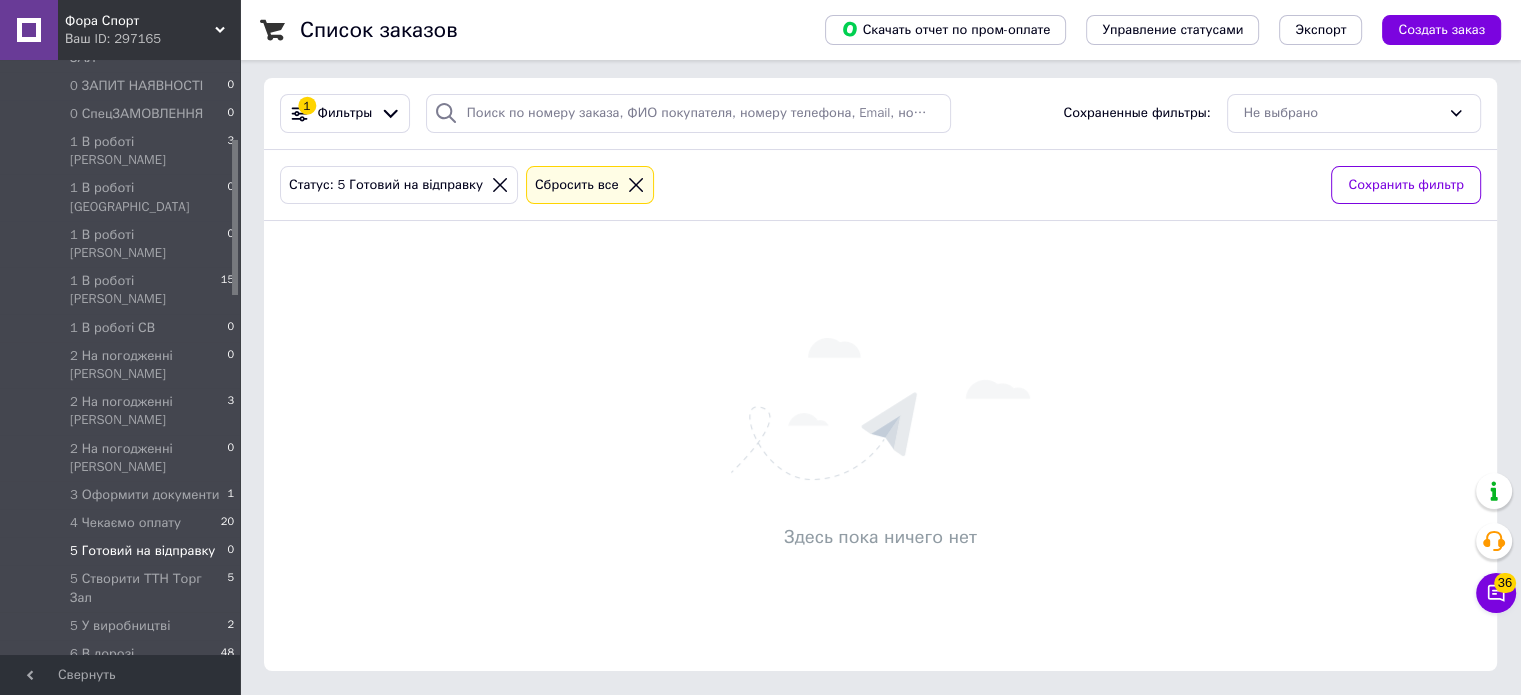 scroll, scrollTop: 0, scrollLeft: 0, axis: both 